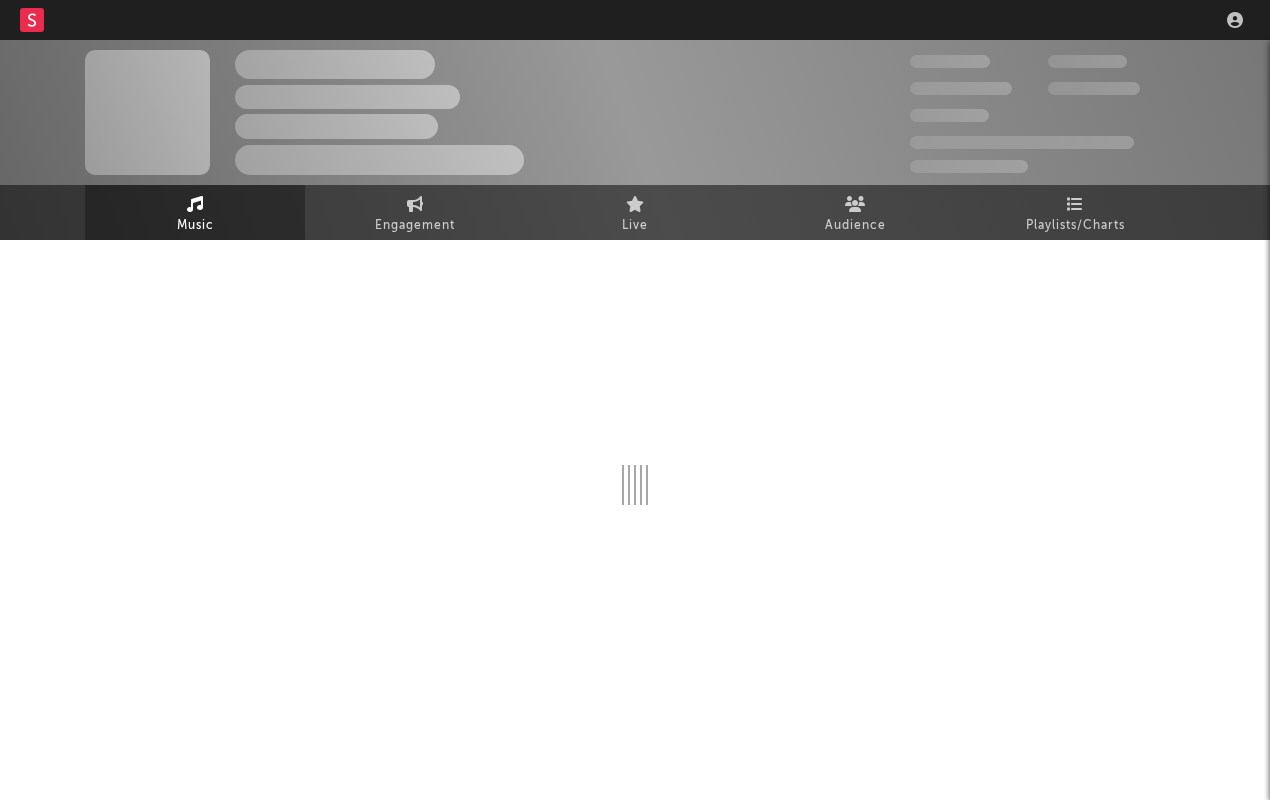 scroll, scrollTop: 0, scrollLeft: 0, axis: both 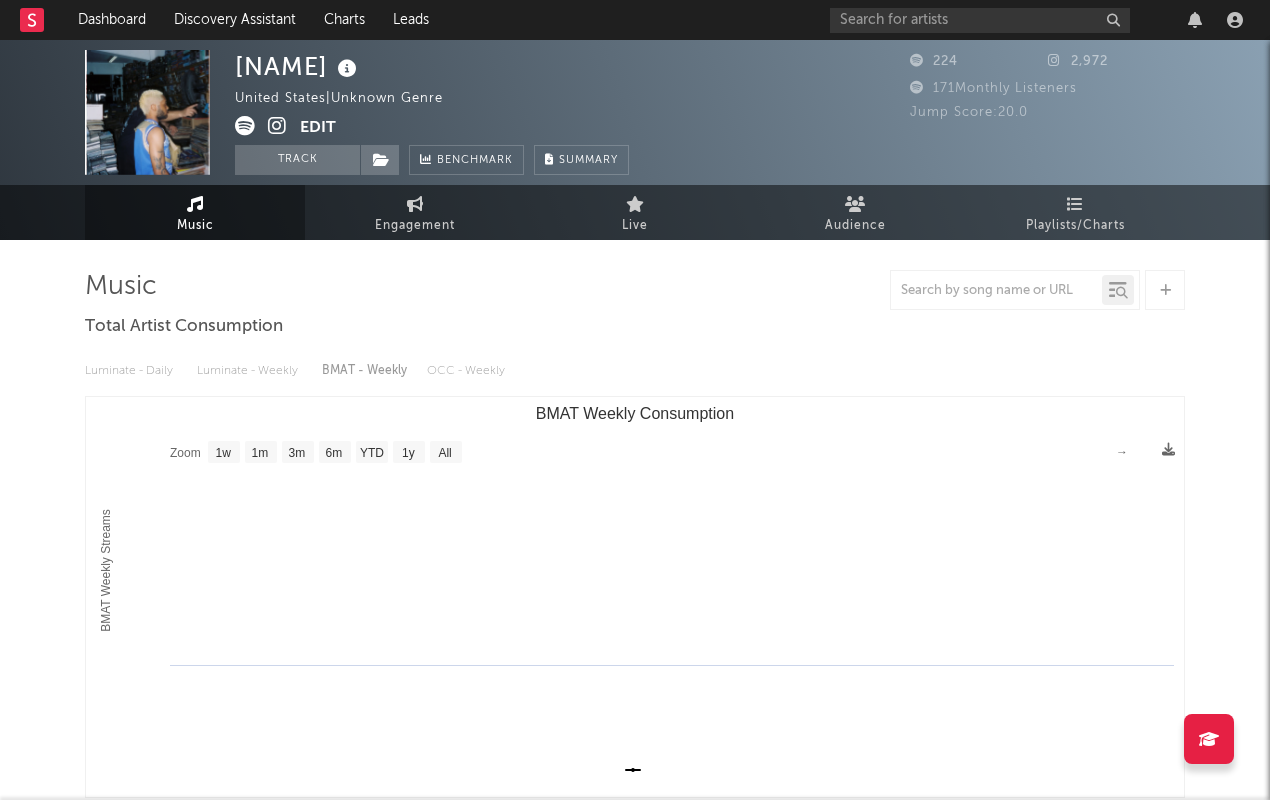 click at bounding box center [277, 126] 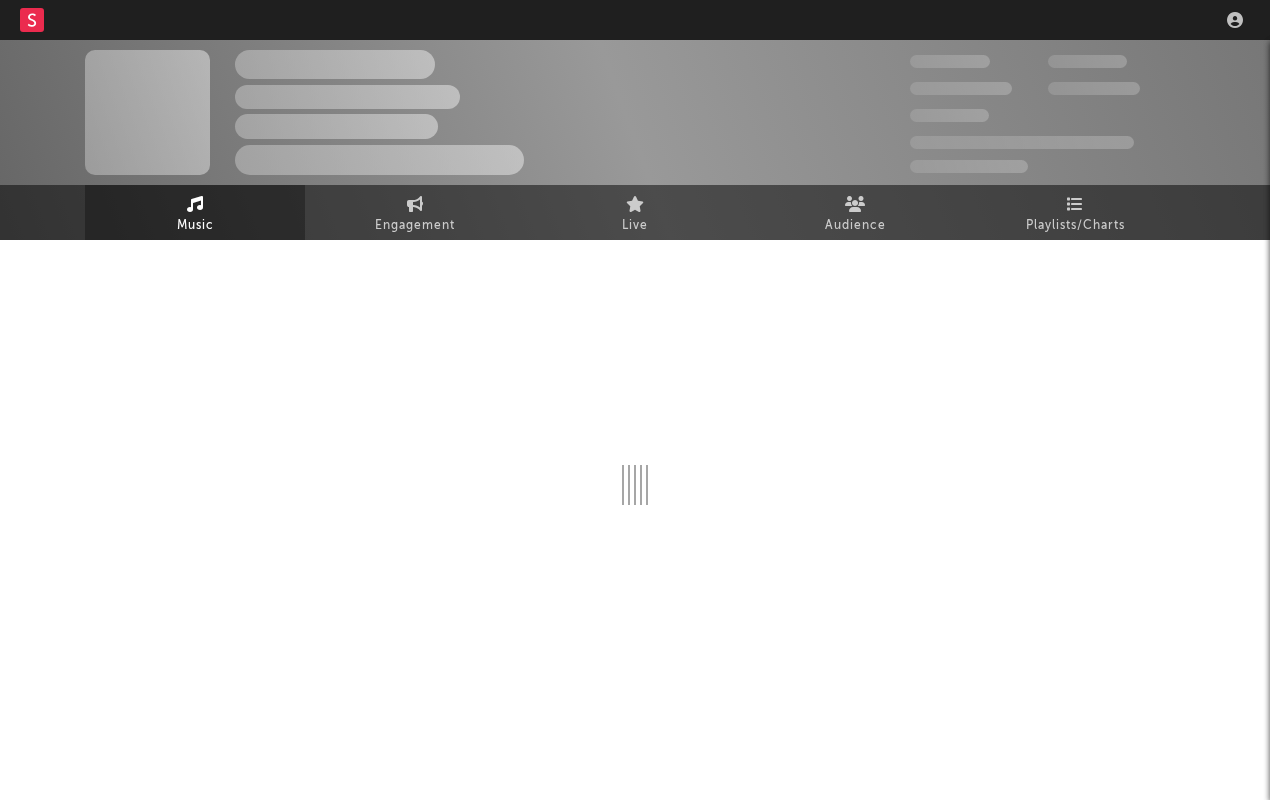 scroll, scrollTop: 0, scrollLeft: 0, axis: both 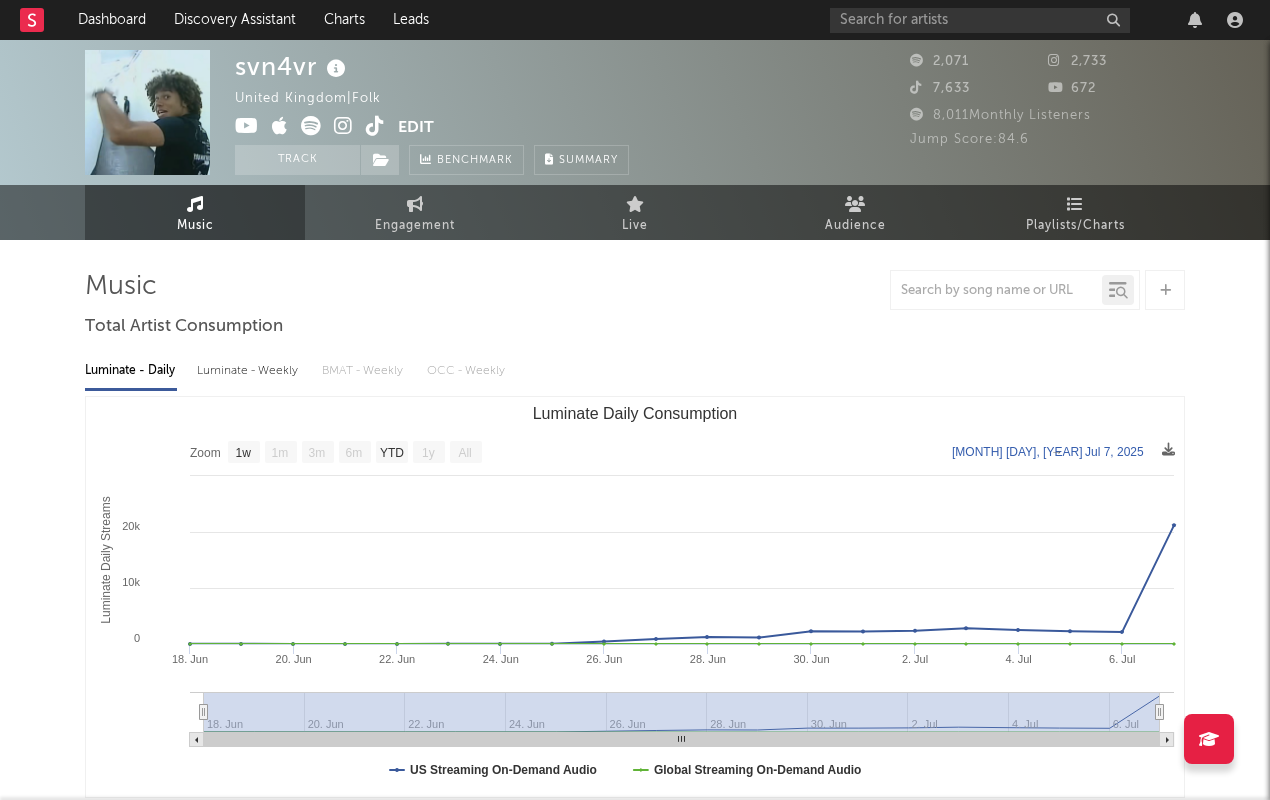 click at bounding box center (375, 126) 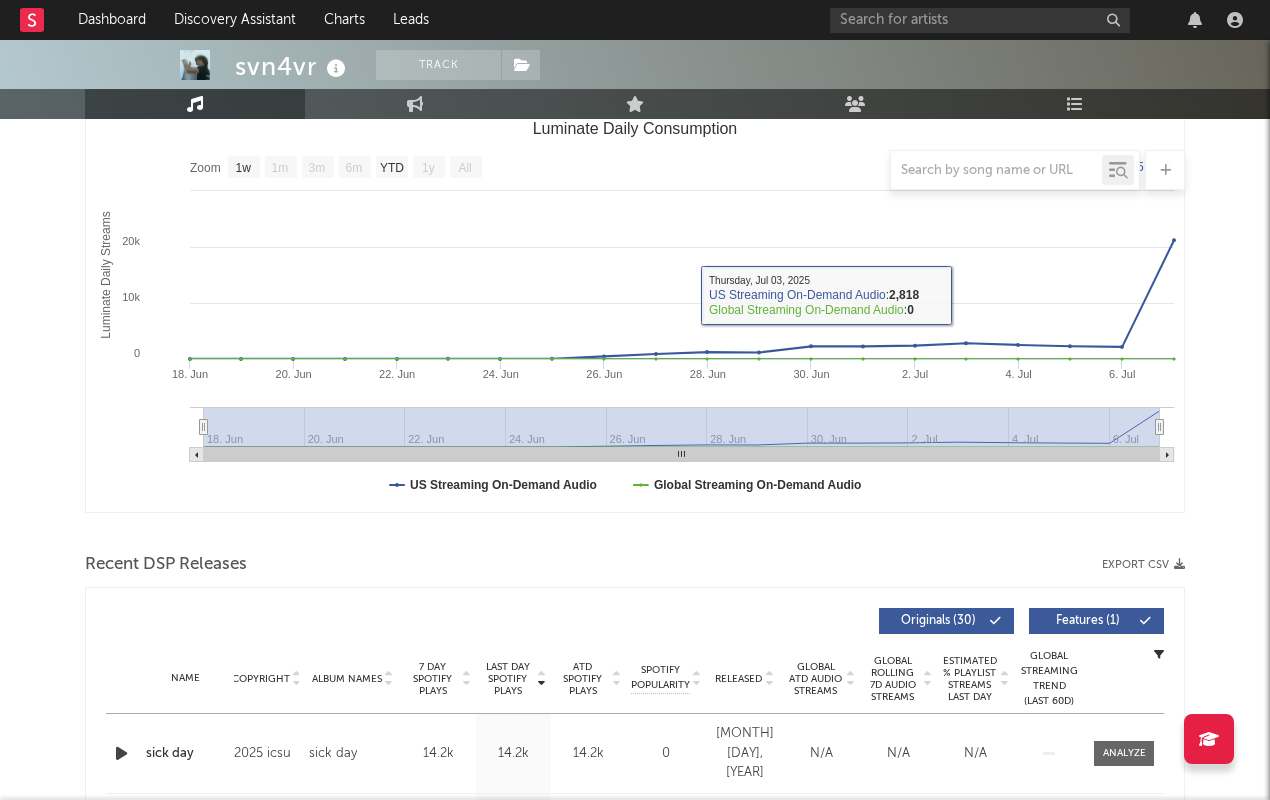 scroll, scrollTop: 290, scrollLeft: 0, axis: vertical 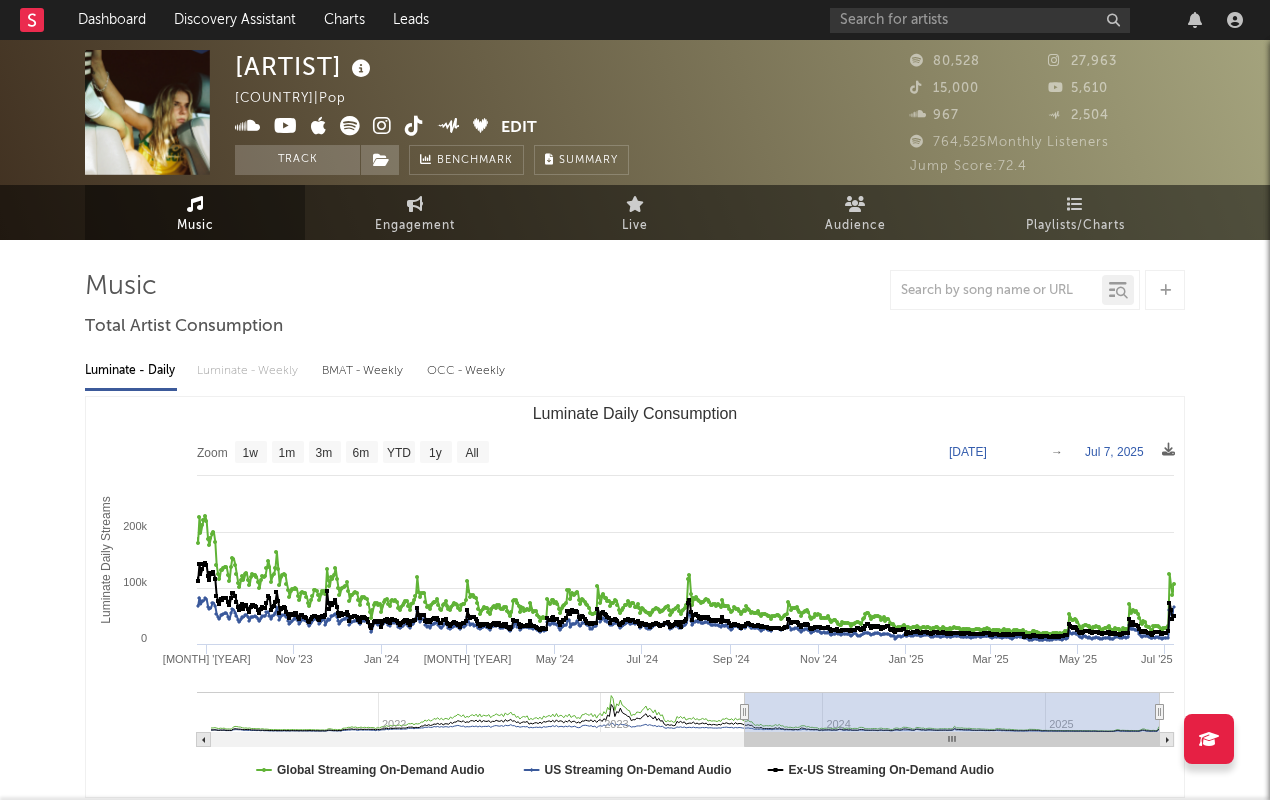 drag, startPoint x: 1047, startPoint y: 712, endPoint x: 745, endPoint y: 736, distance: 302.95215 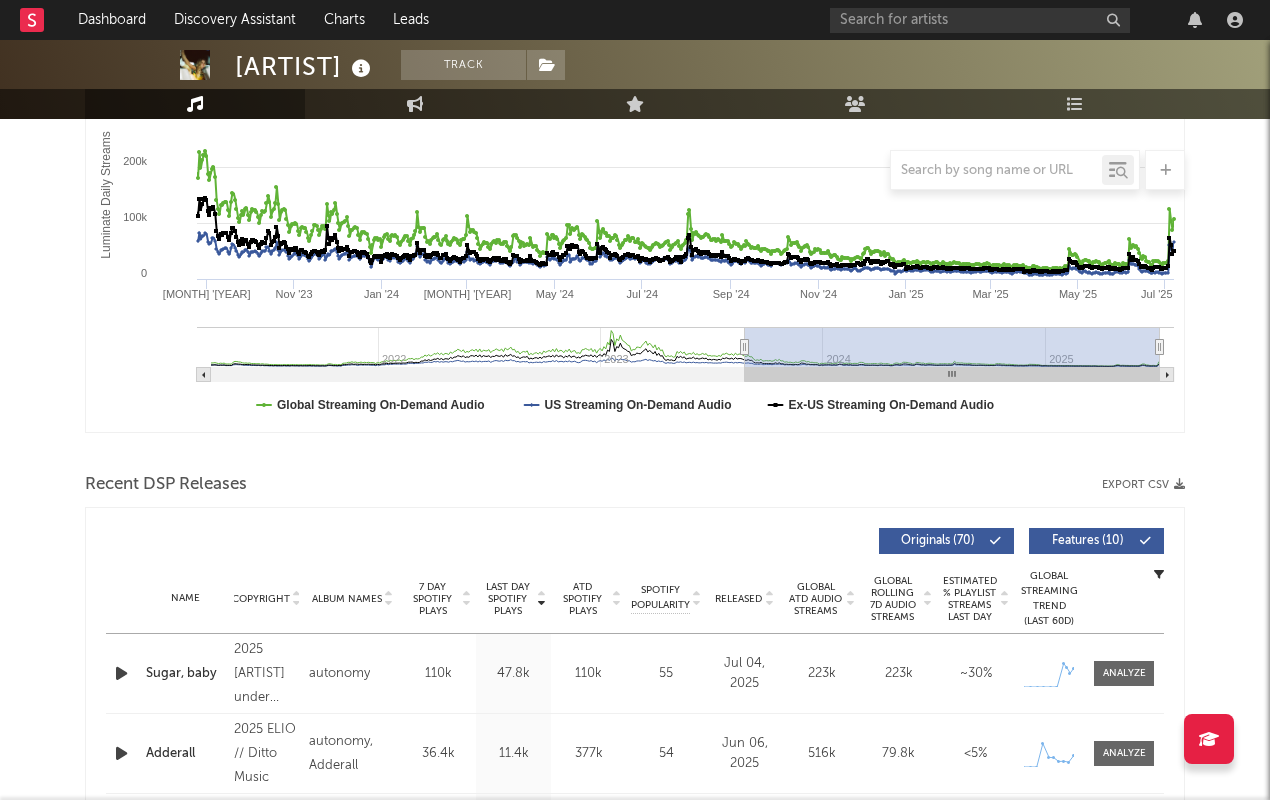 scroll, scrollTop: 366, scrollLeft: 0, axis: vertical 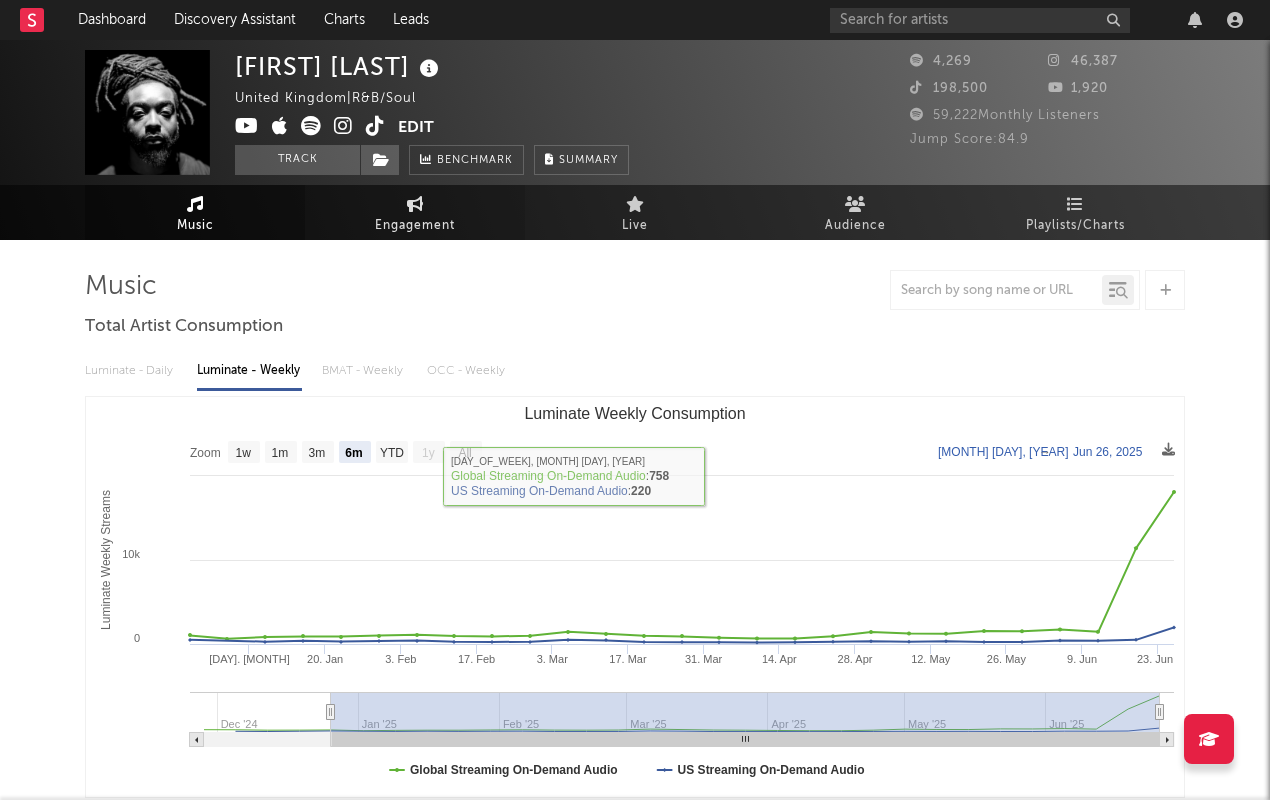 click on "Engagement" at bounding box center (415, 226) 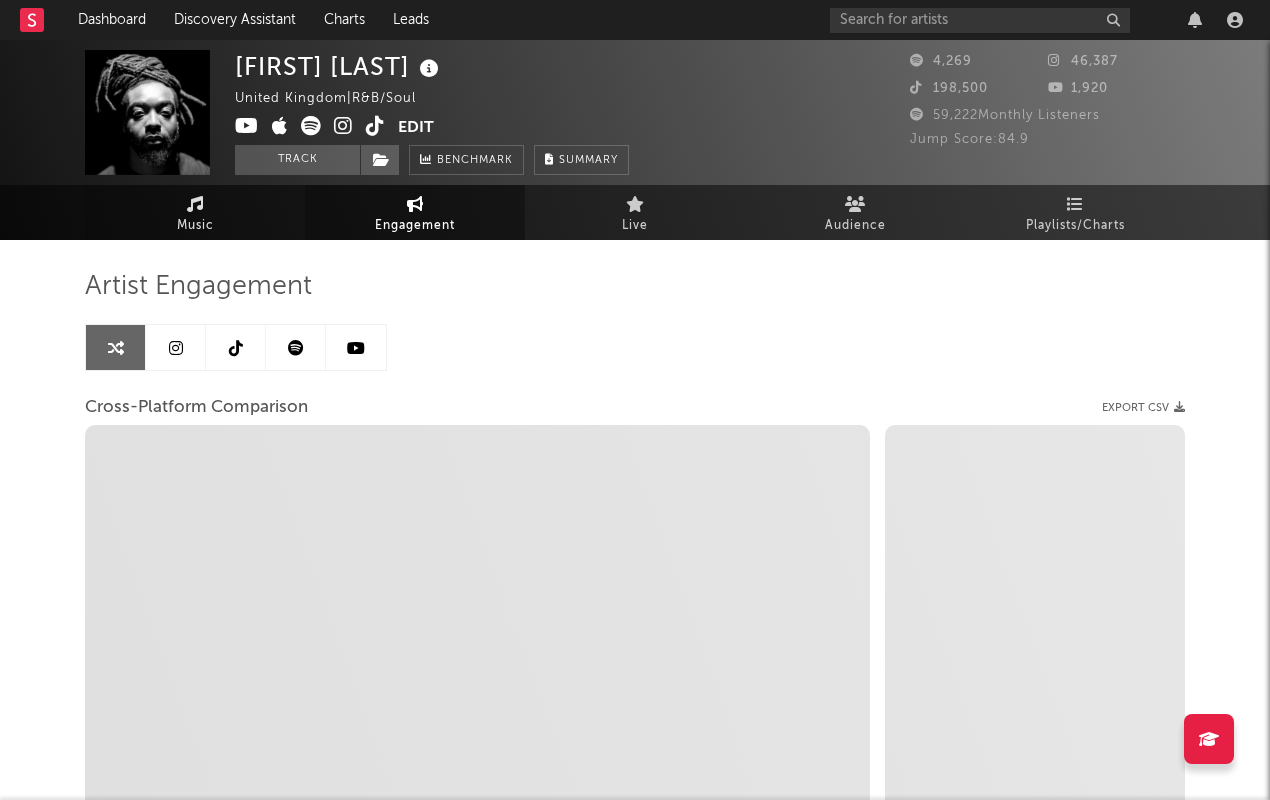 click on "Music" at bounding box center (195, 212) 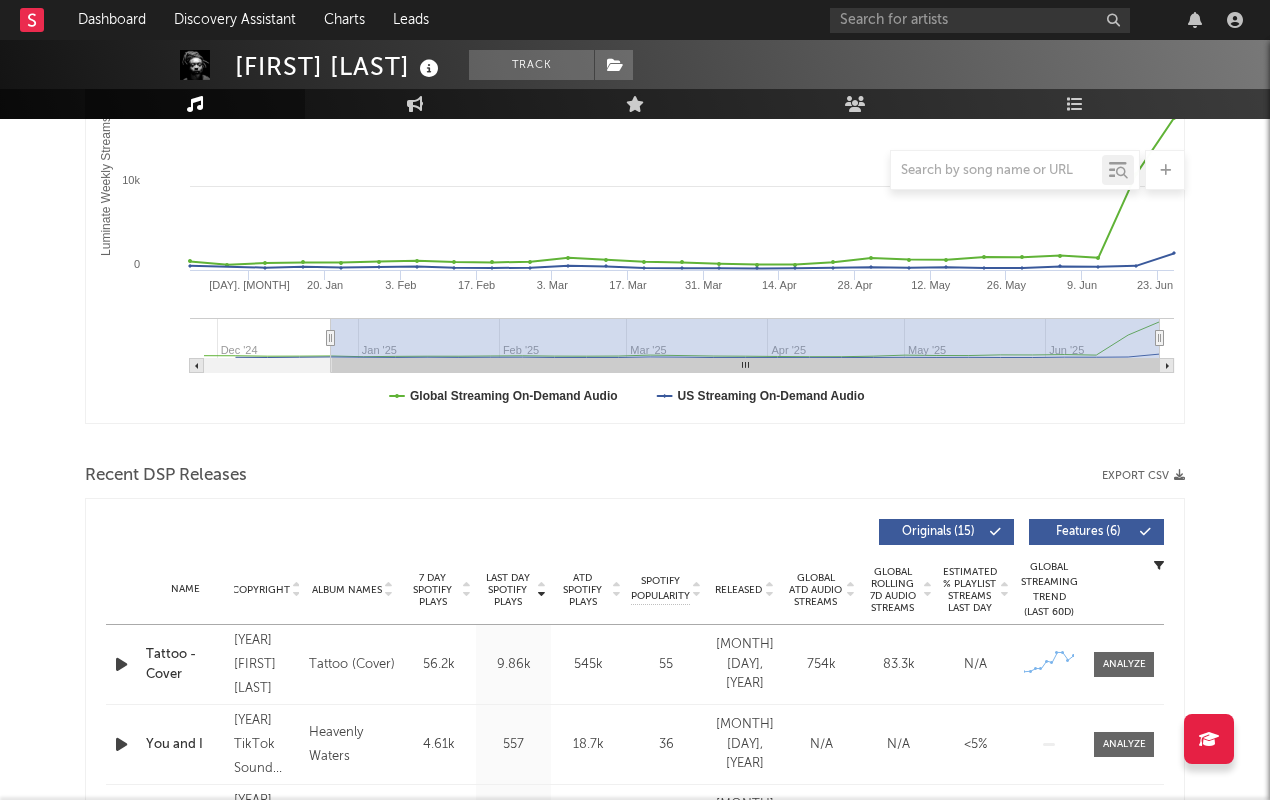 scroll, scrollTop: 324, scrollLeft: 0, axis: vertical 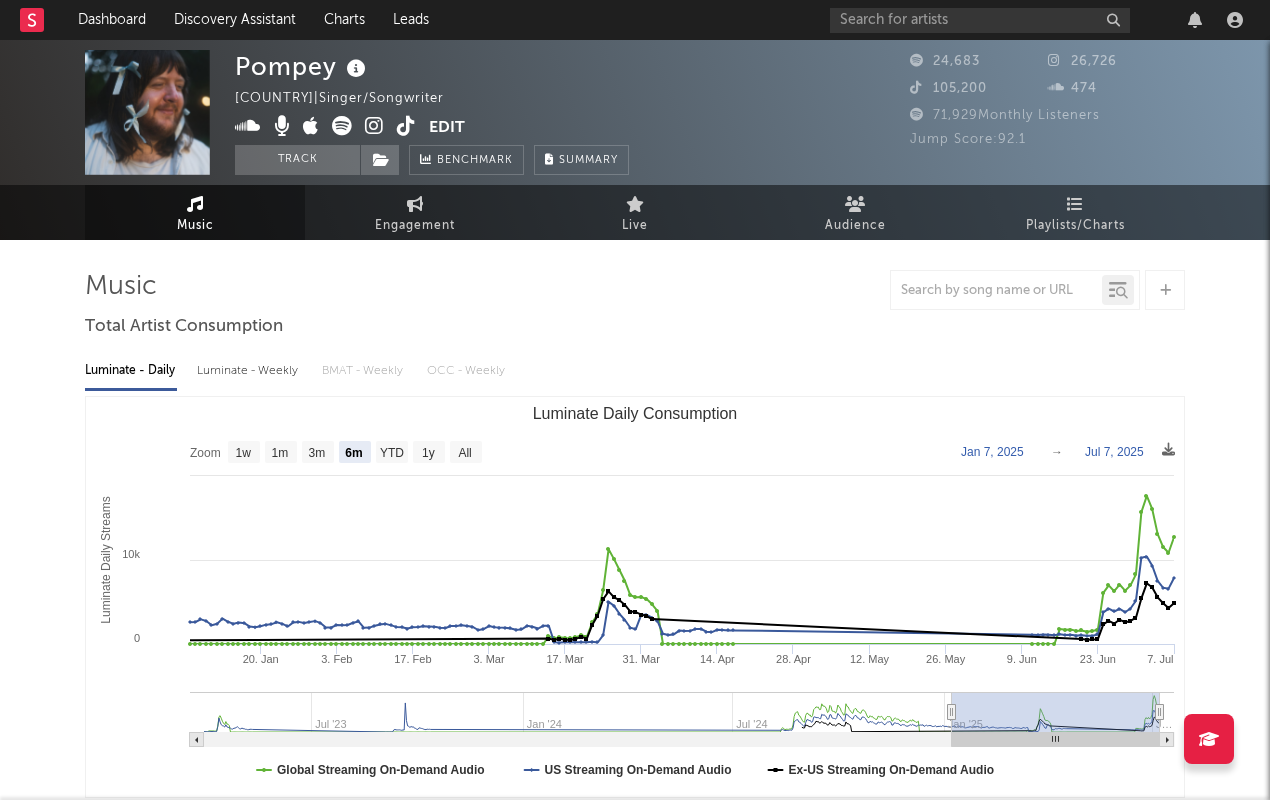 click at bounding box center [406, 126] 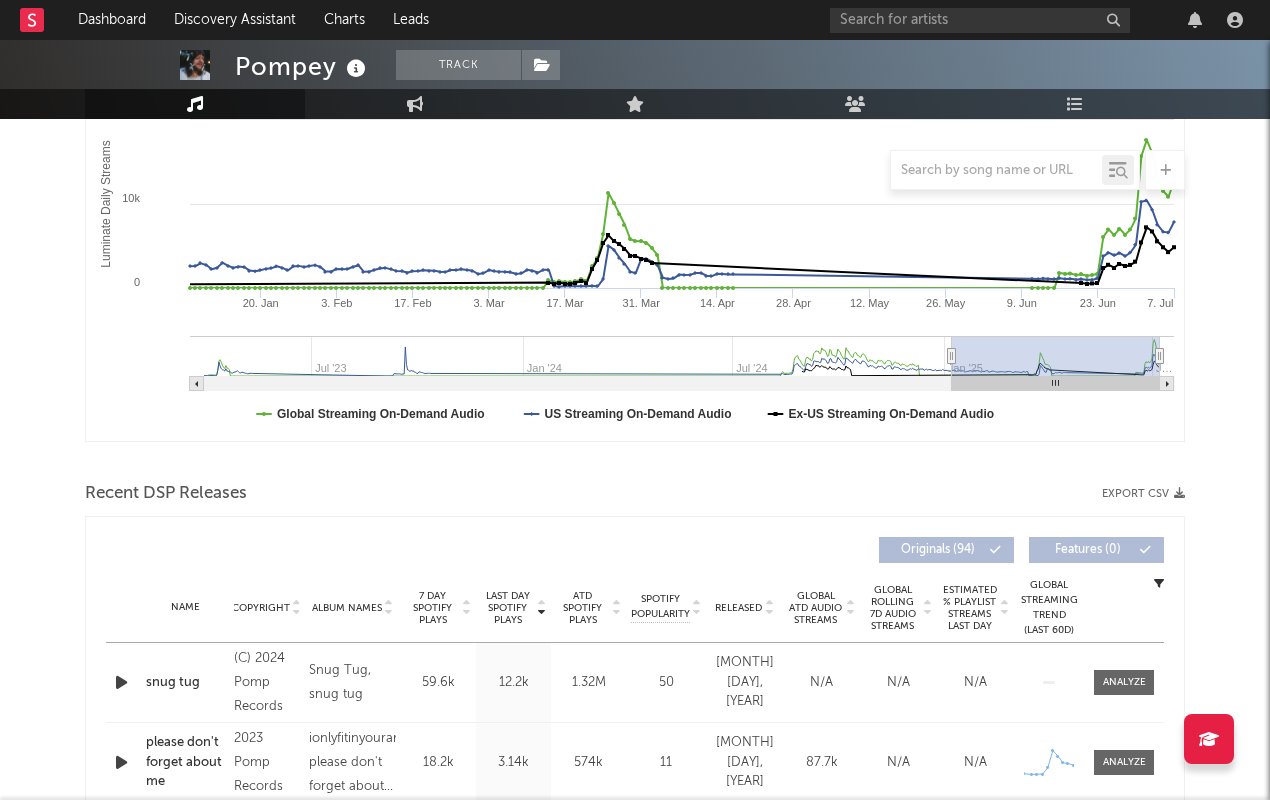 scroll, scrollTop: 357, scrollLeft: 0, axis: vertical 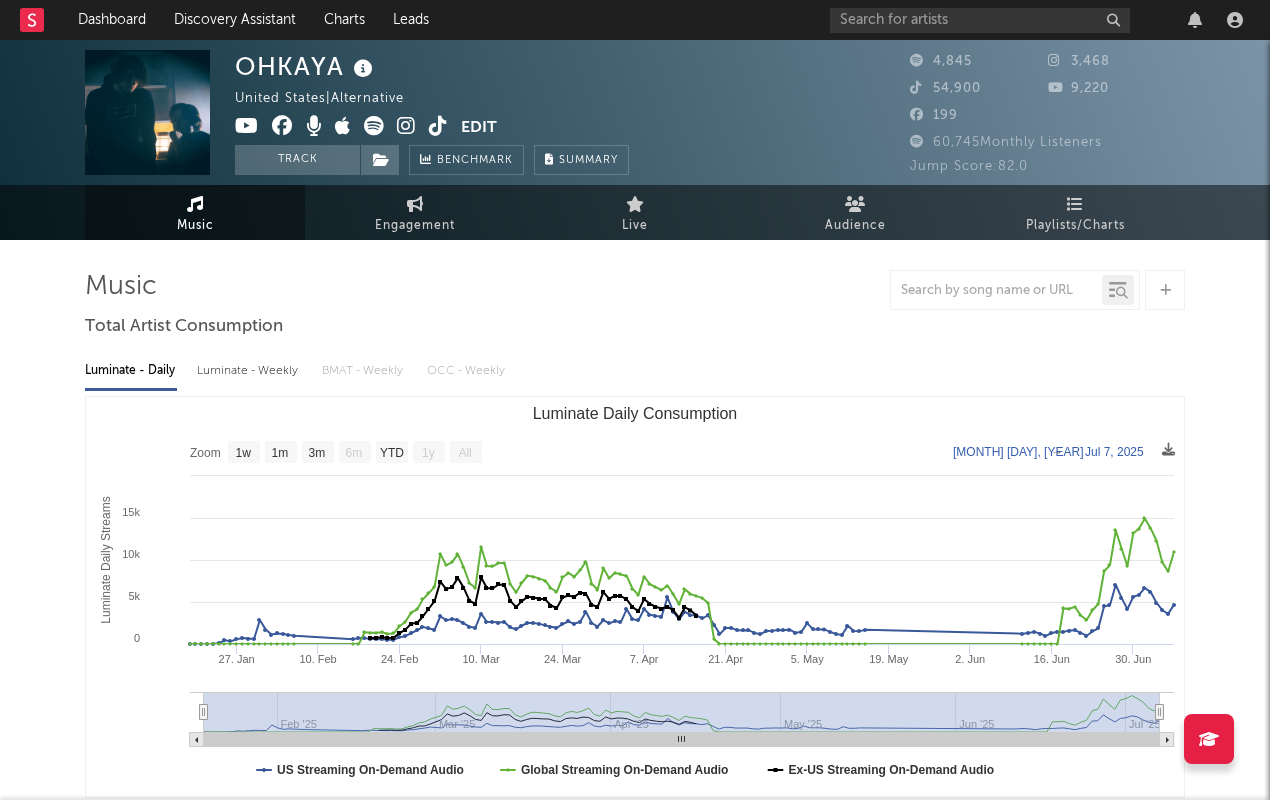 click at bounding box center [438, 126] 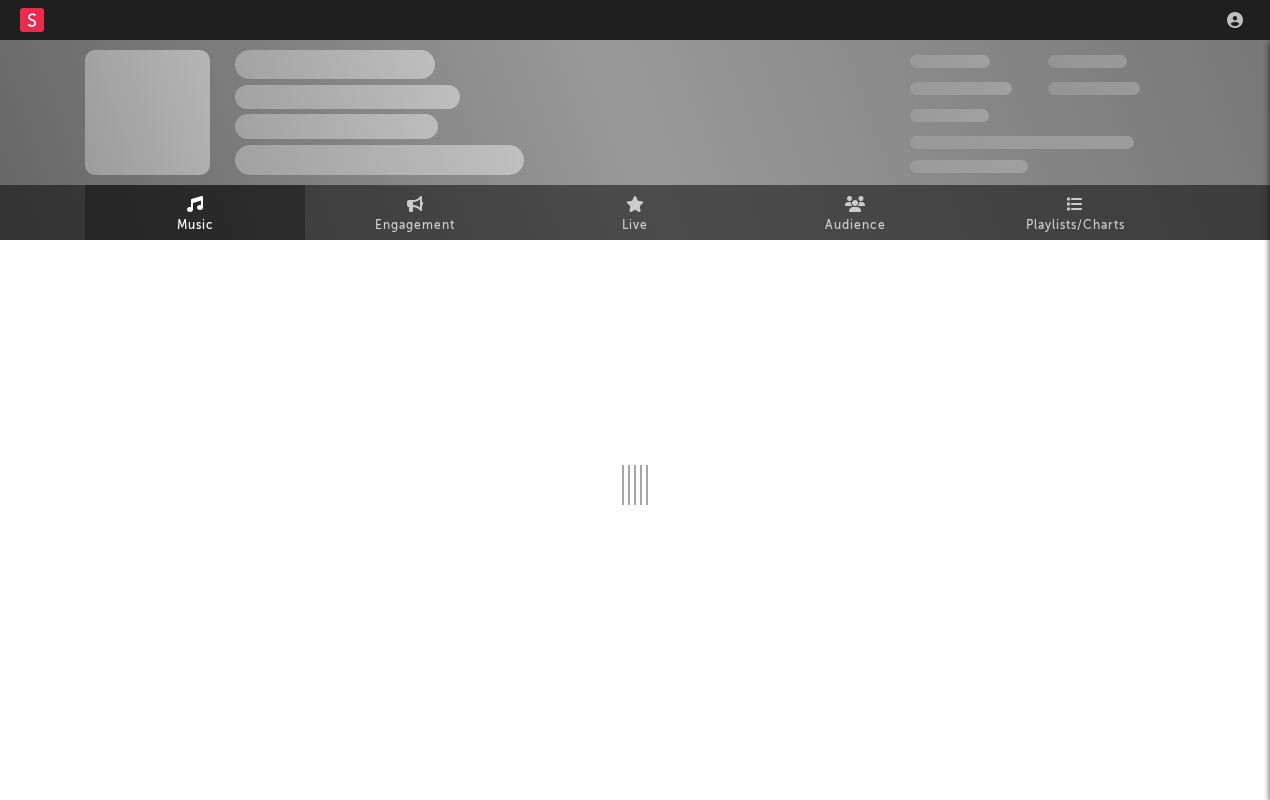 scroll, scrollTop: 0, scrollLeft: 0, axis: both 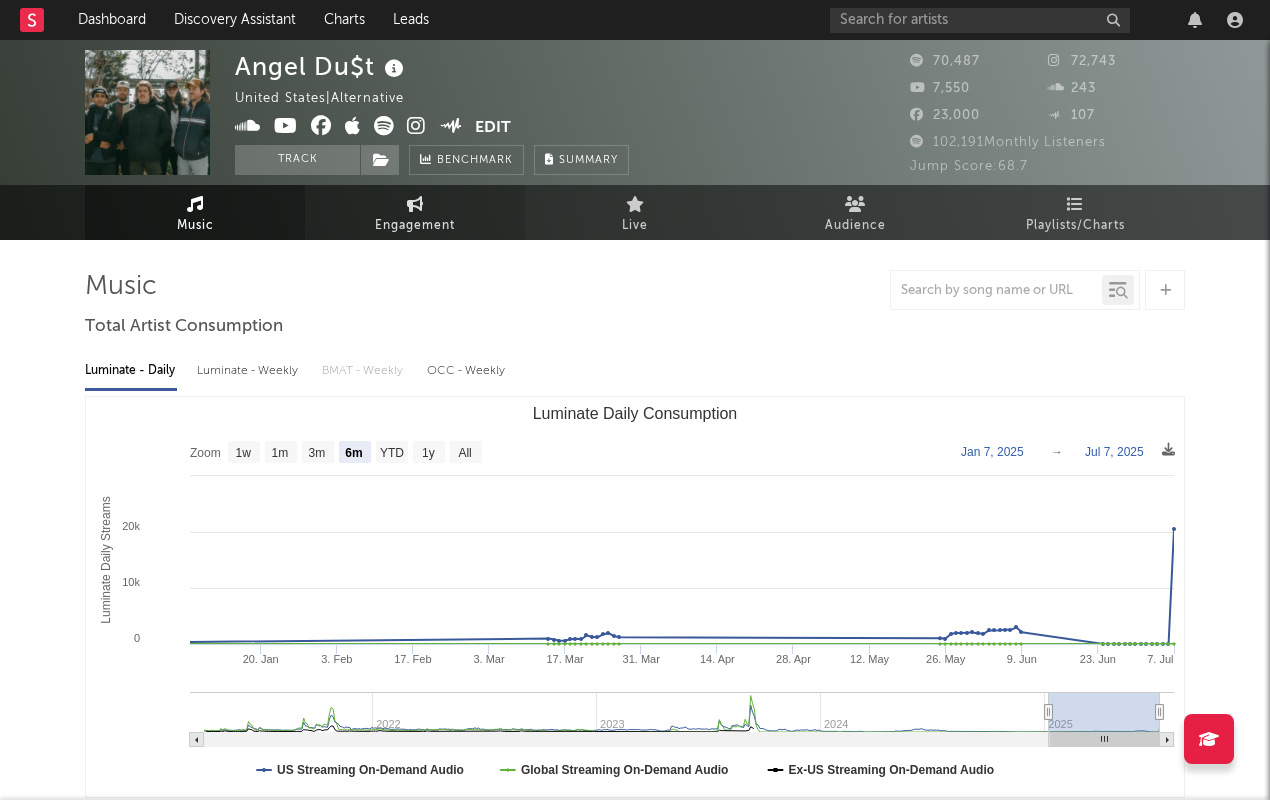 click on "Engagement" at bounding box center (415, 212) 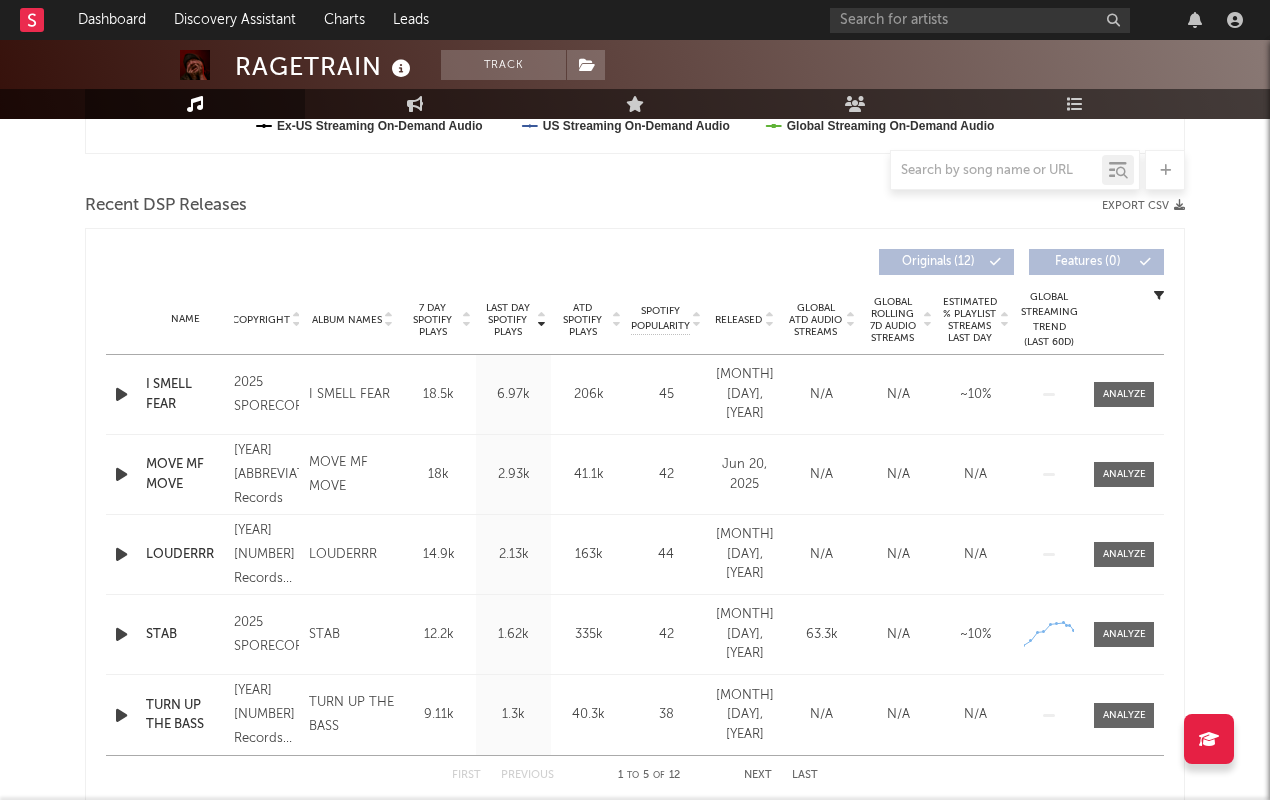 scroll, scrollTop: 642, scrollLeft: 0, axis: vertical 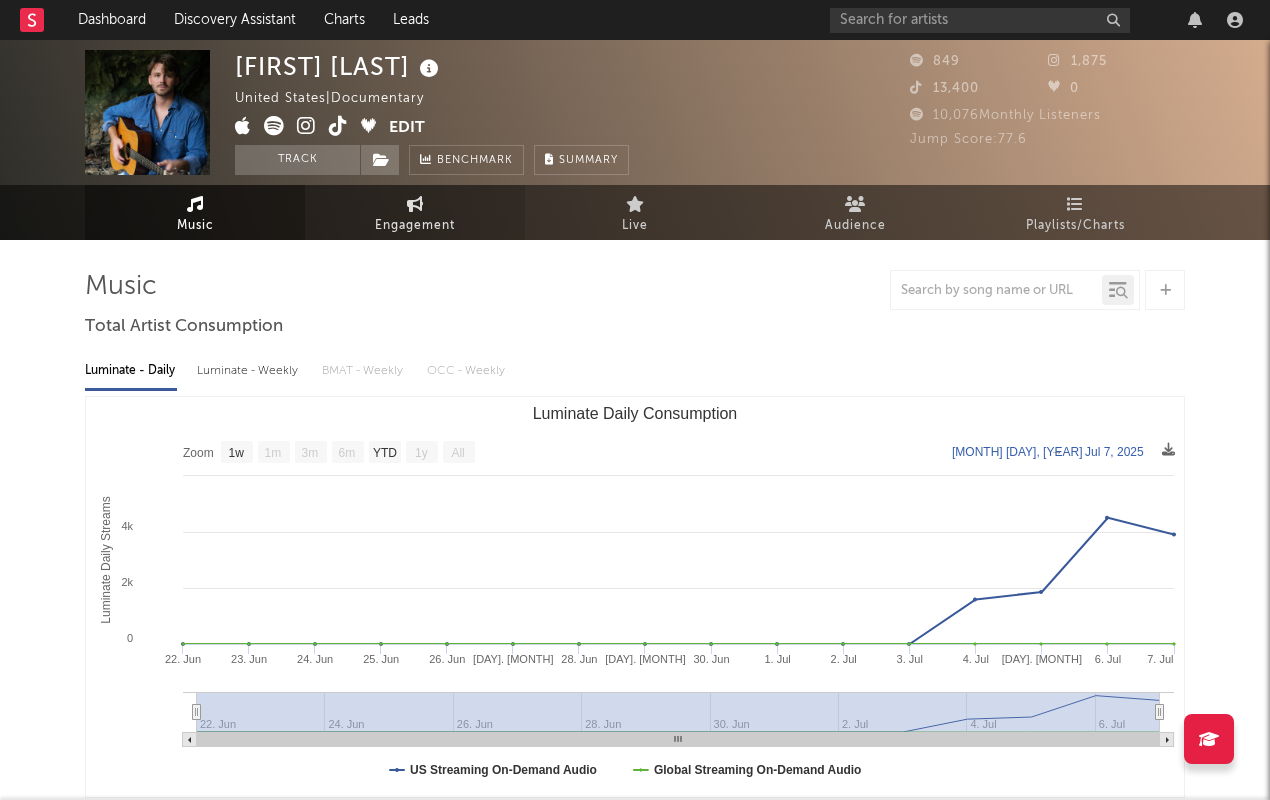 click on "Engagement" at bounding box center [415, 226] 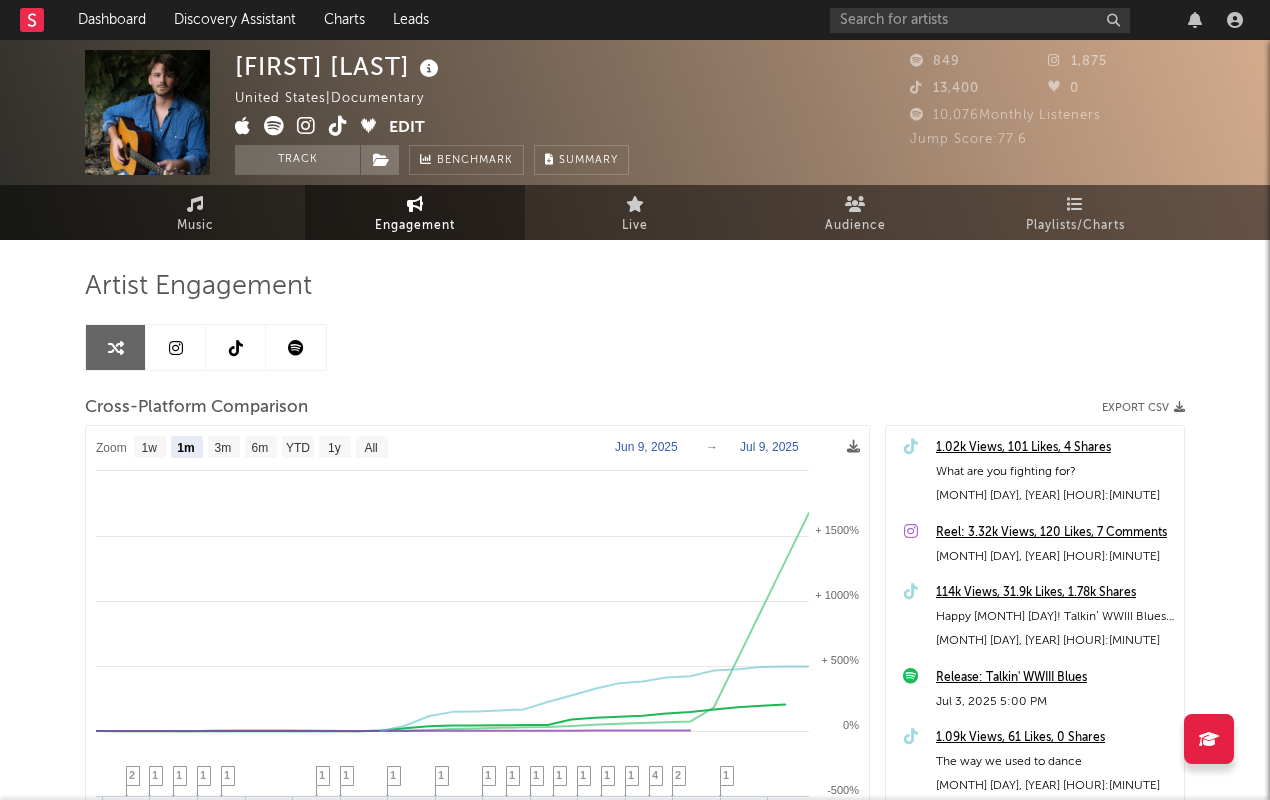 click at bounding box center (338, 126) 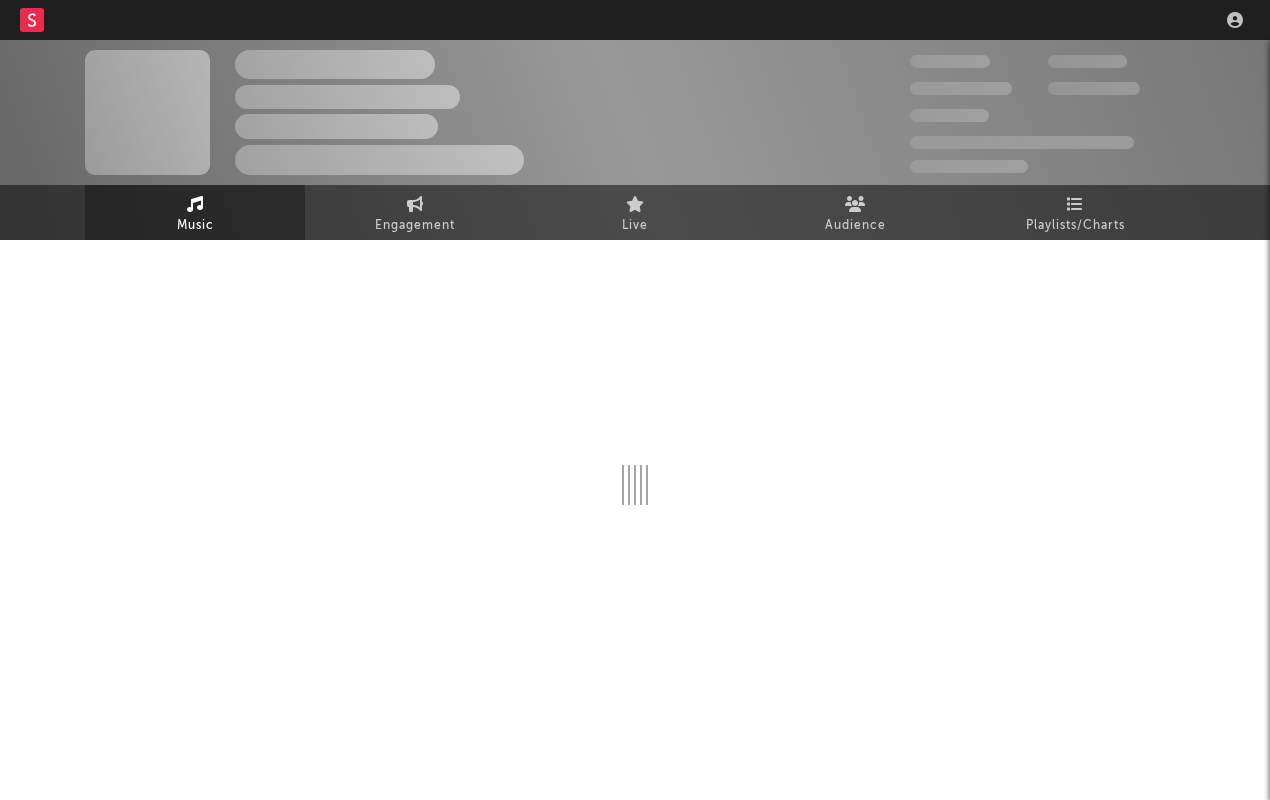 scroll, scrollTop: 0, scrollLeft: 0, axis: both 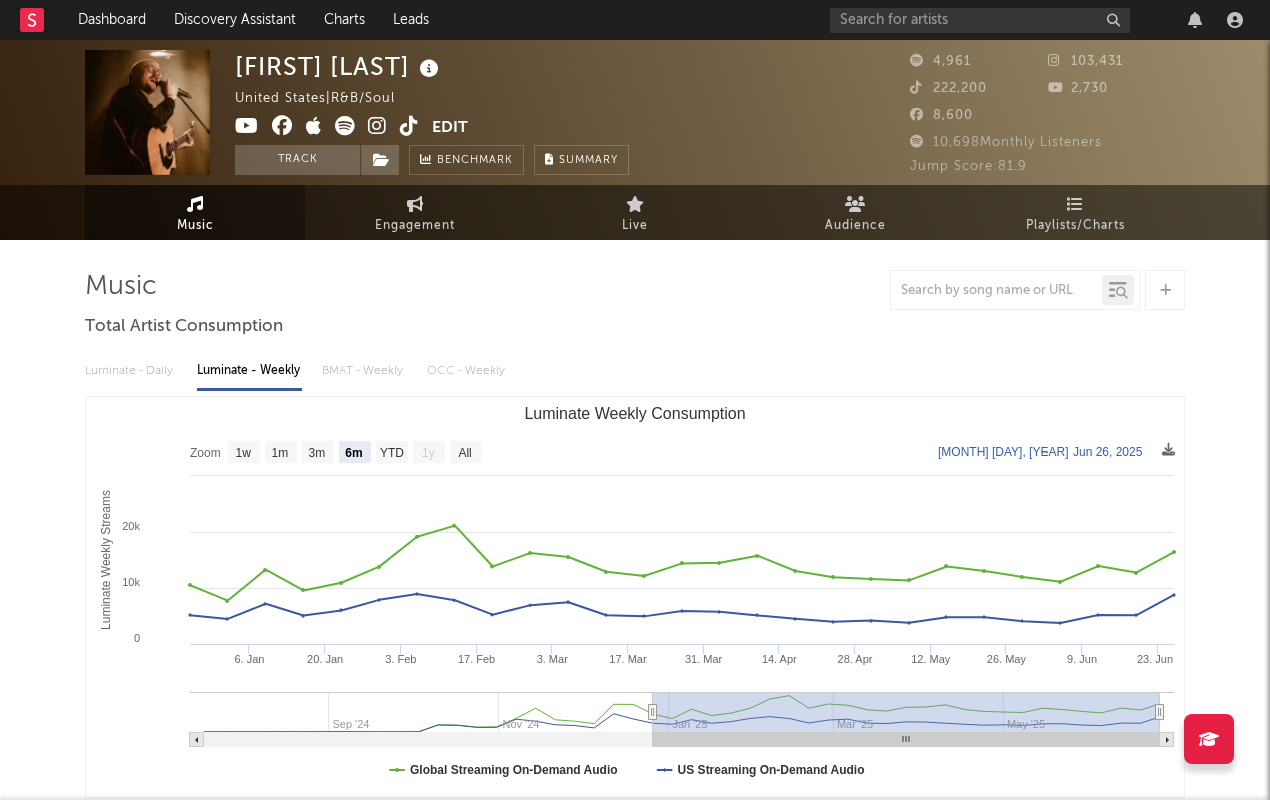 click at bounding box center [409, 126] 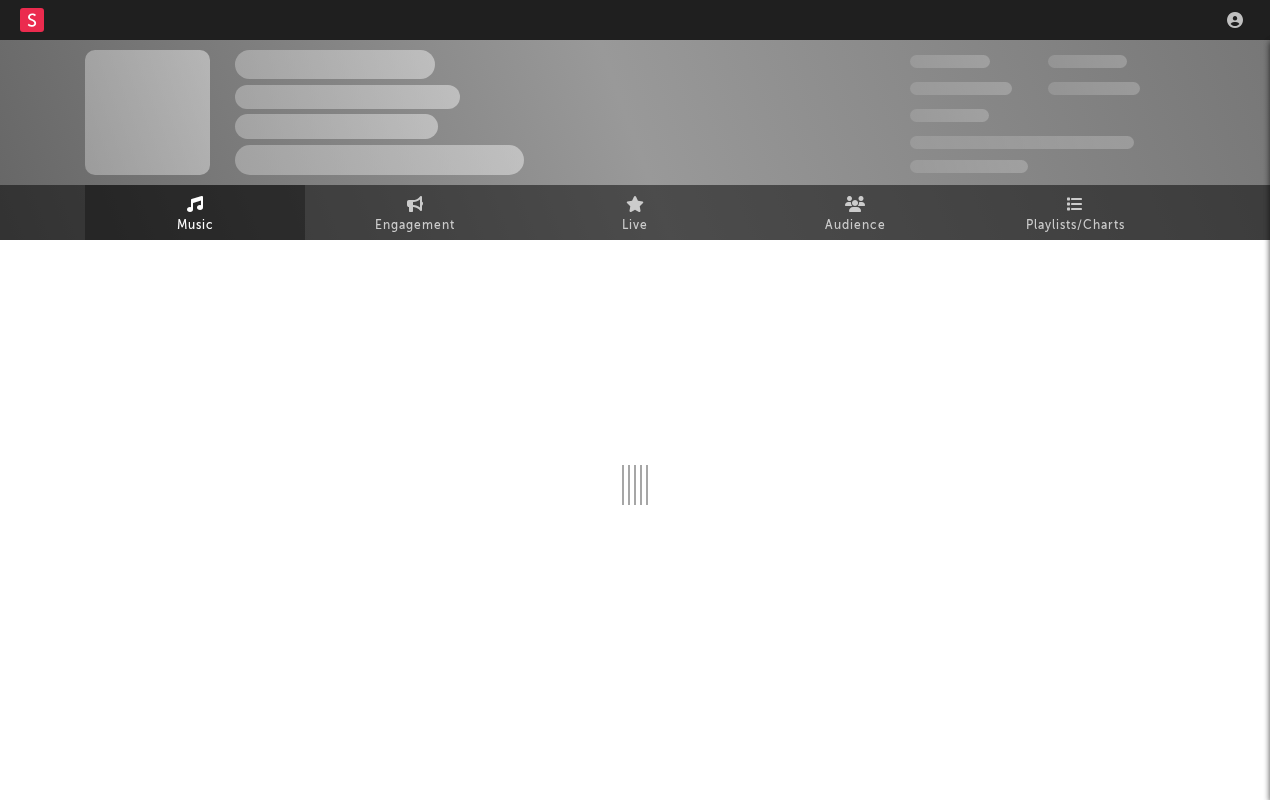 scroll, scrollTop: 0, scrollLeft: 0, axis: both 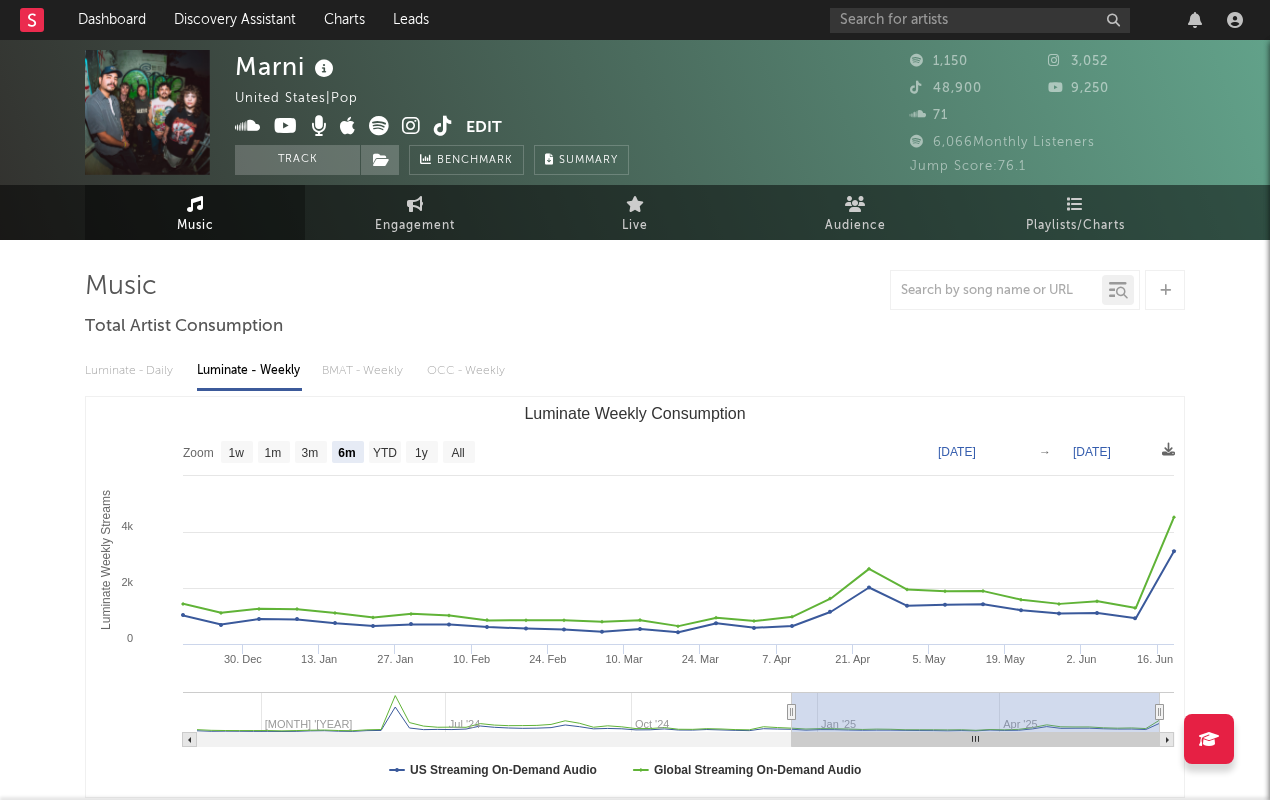 click at bounding box center (443, 126) 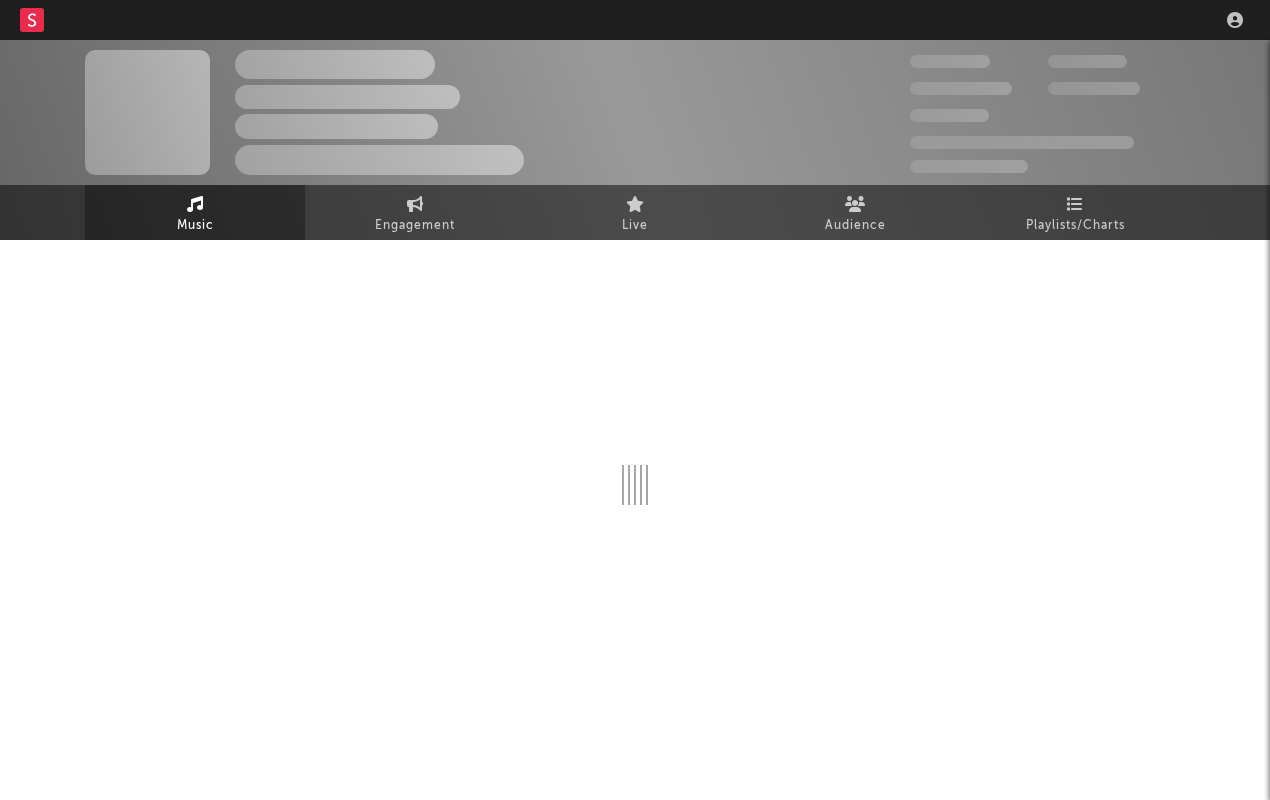 scroll, scrollTop: 0, scrollLeft: 0, axis: both 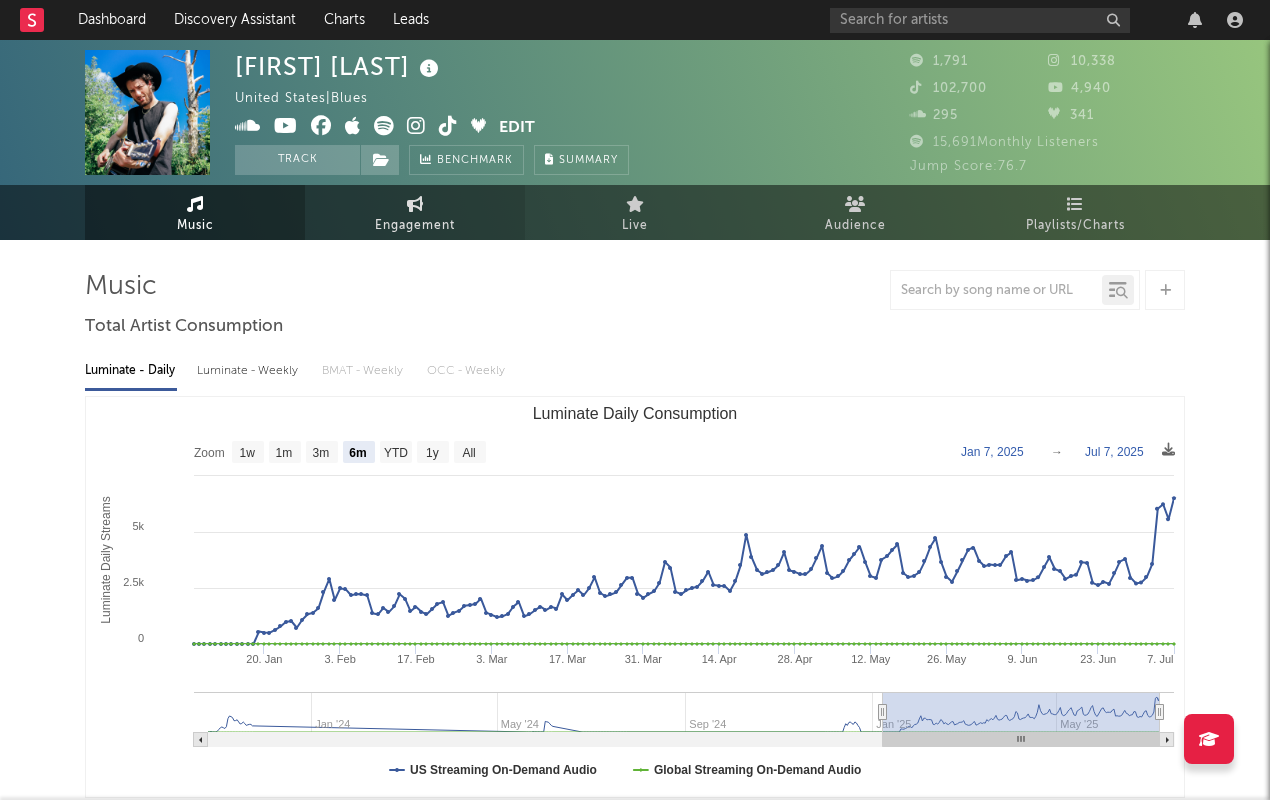click on "Engagement" at bounding box center (415, 212) 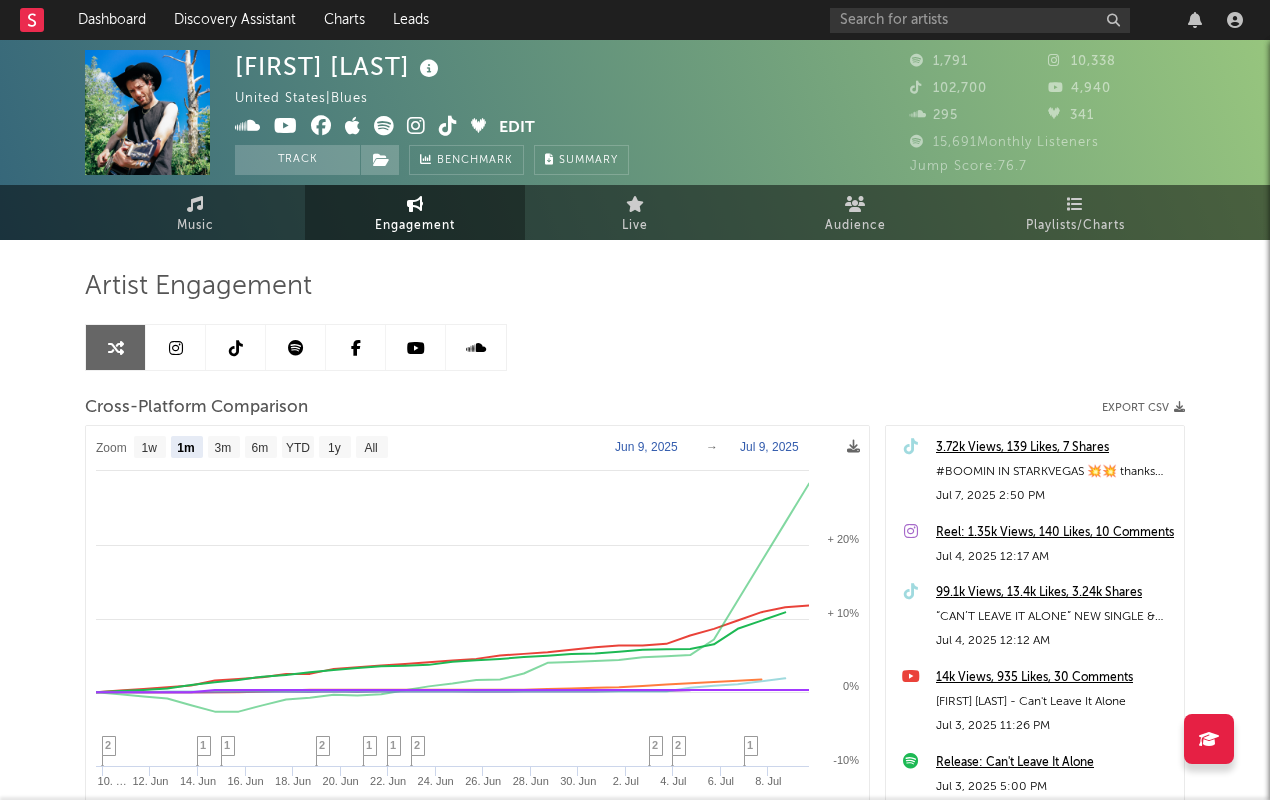 click at bounding box center [448, 126] 